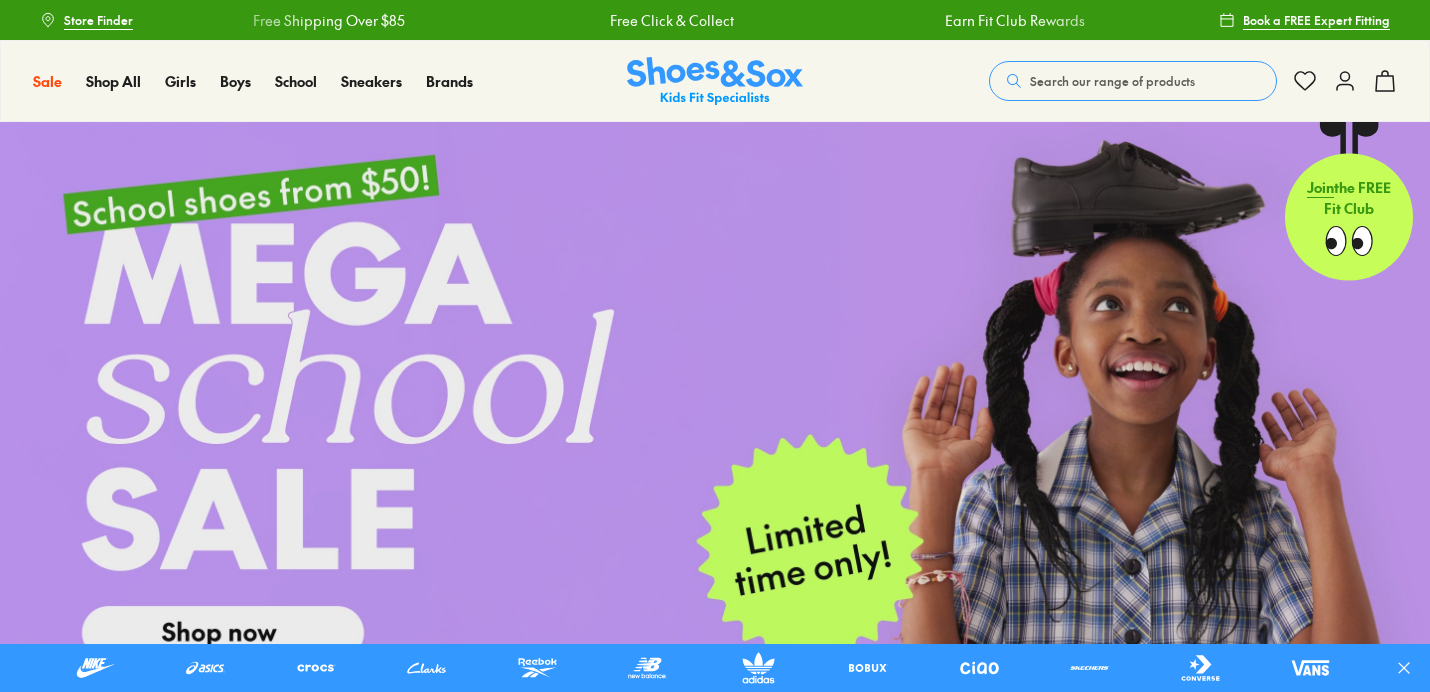 scroll, scrollTop: 0, scrollLeft: 0, axis: both 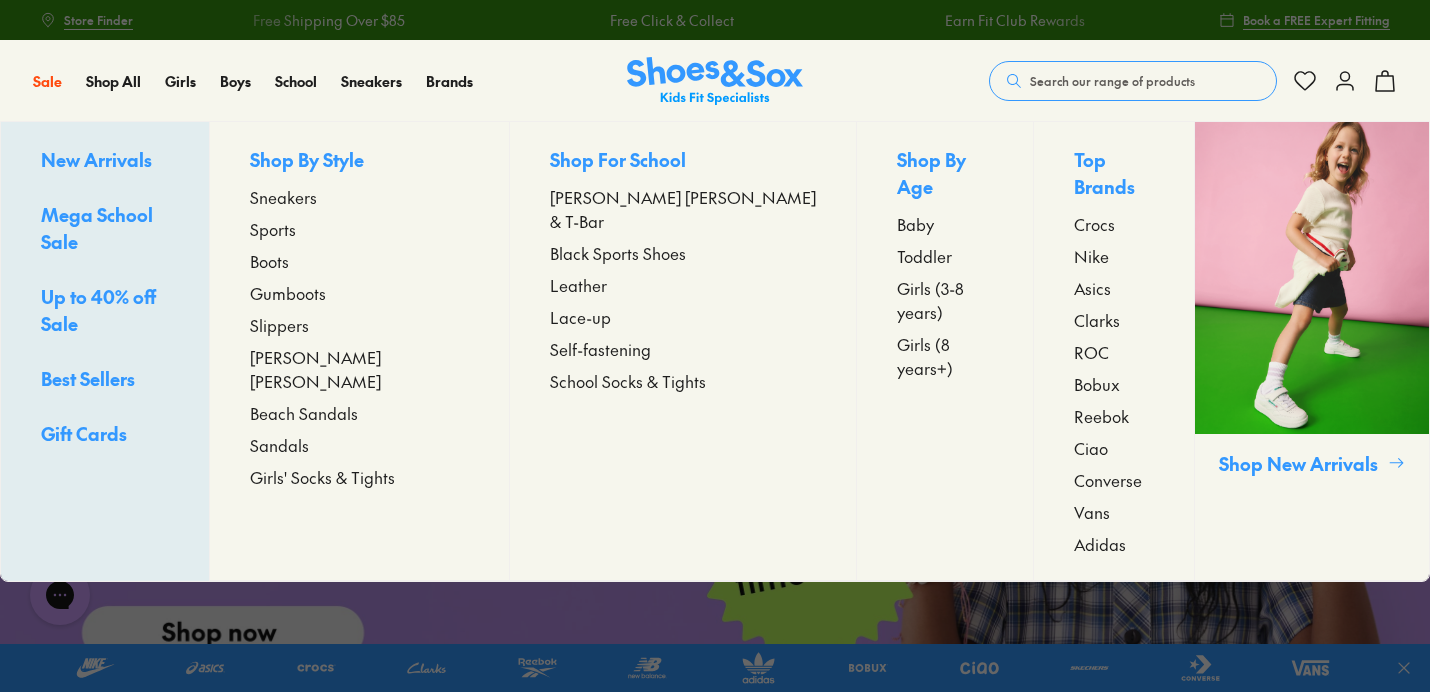 click on "Sports" at bounding box center (273, 229) 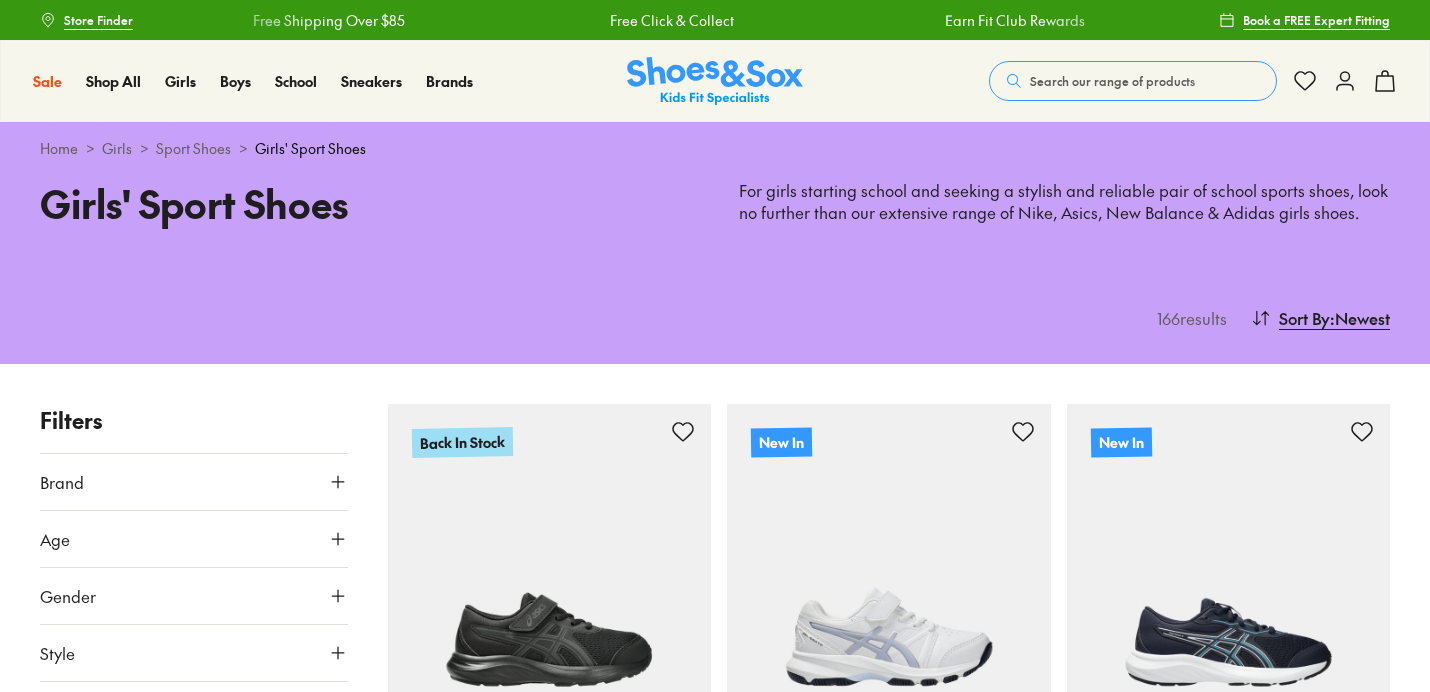 scroll, scrollTop: 0, scrollLeft: 0, axis: both 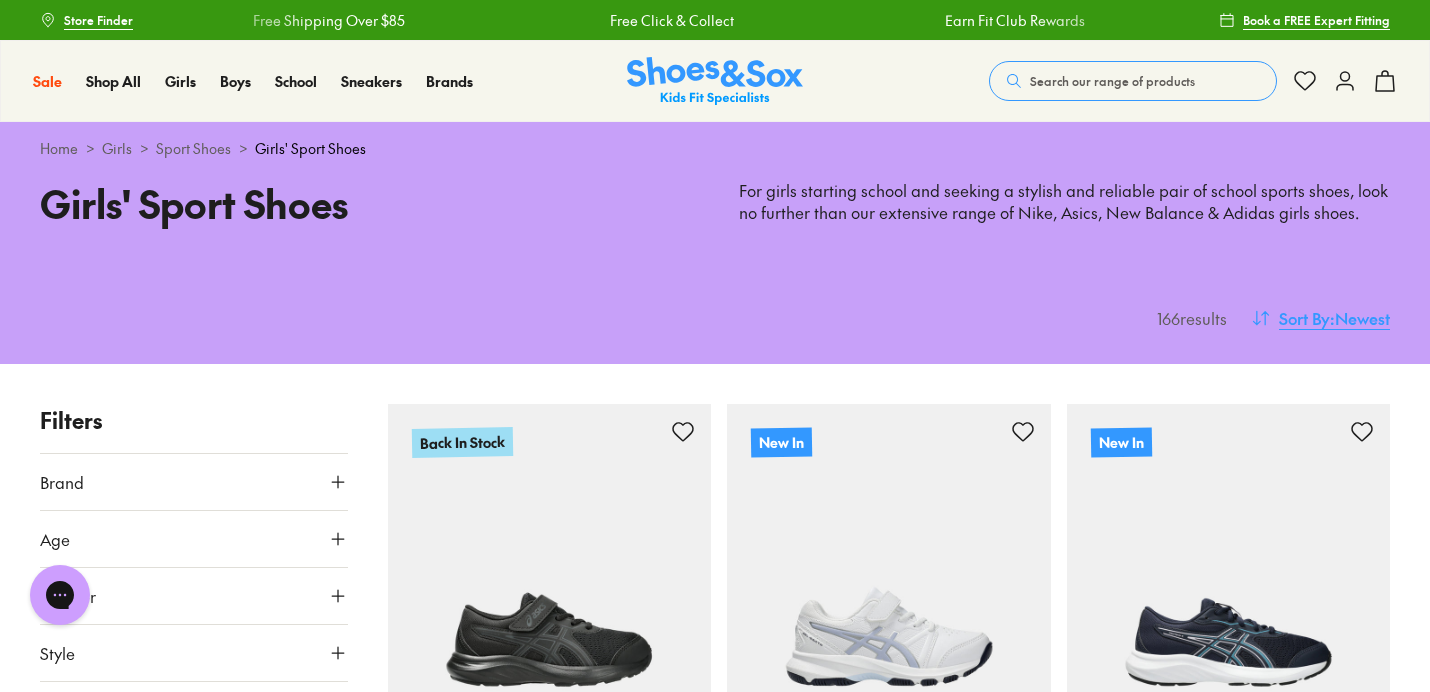 click on "Sort By :  Newest" at bounding box center (1320, 318) 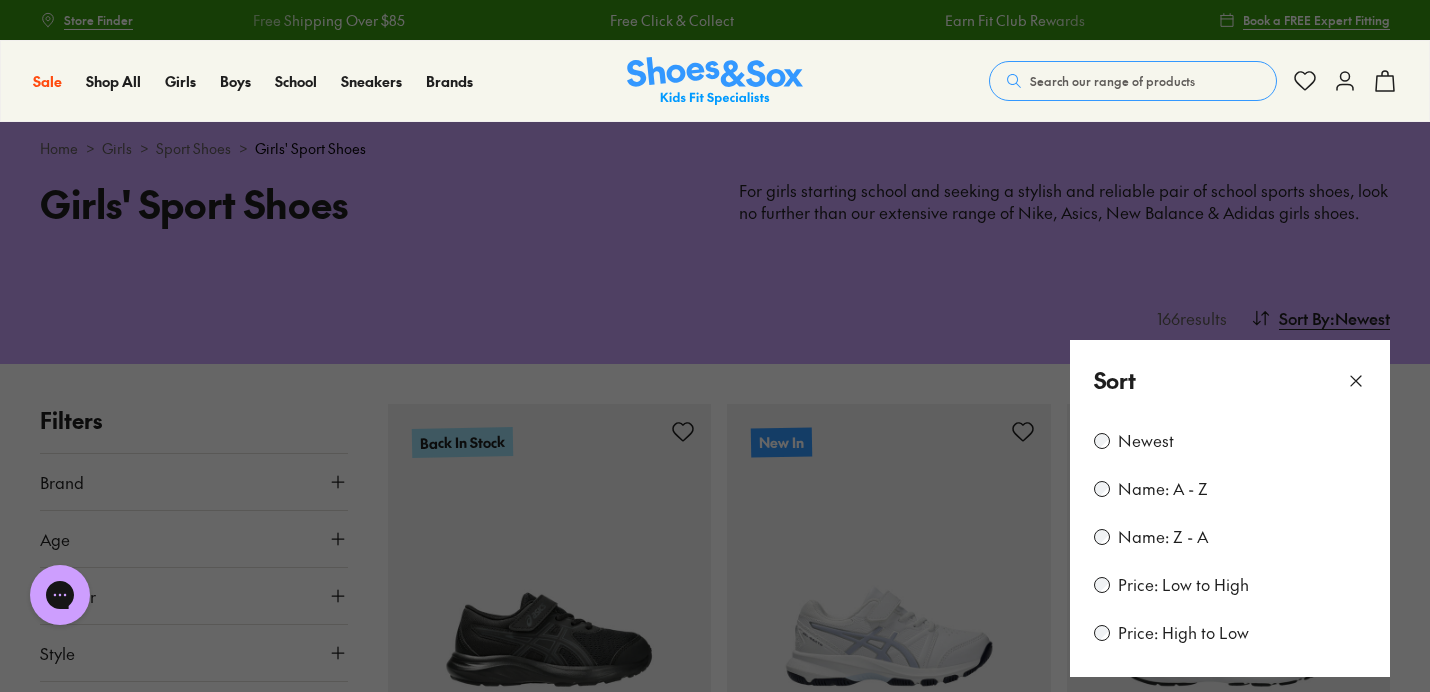 click on "Price: Low to High" at bounding box center (1183, 585) 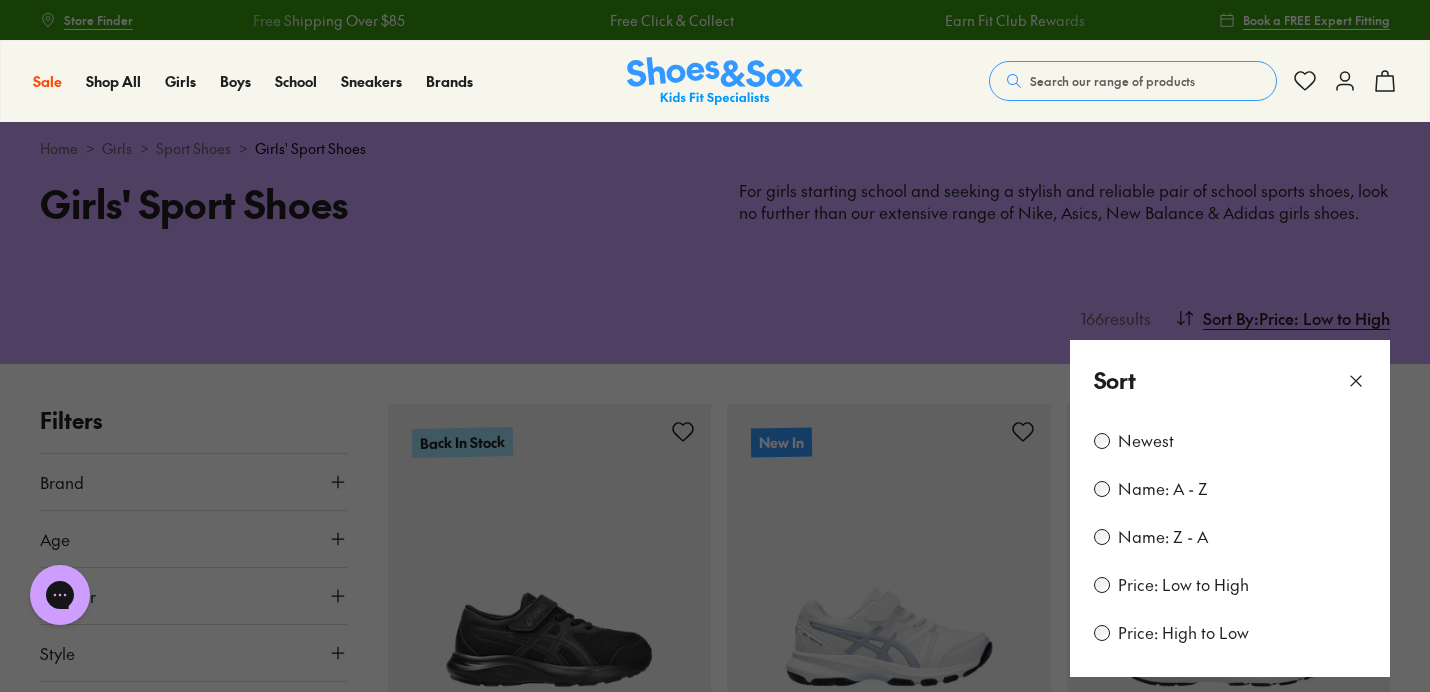 scroll, scrollTop: 126, scrollLeft: 0, axis: vertical 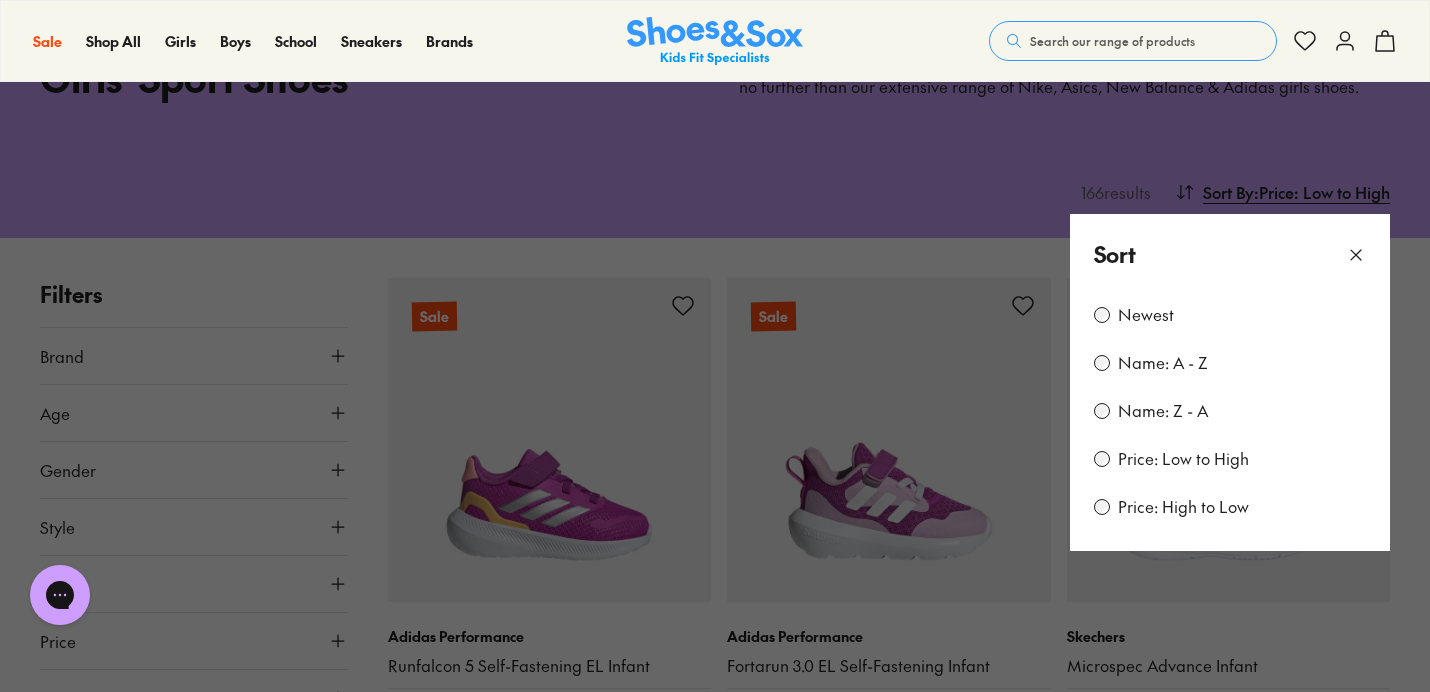click 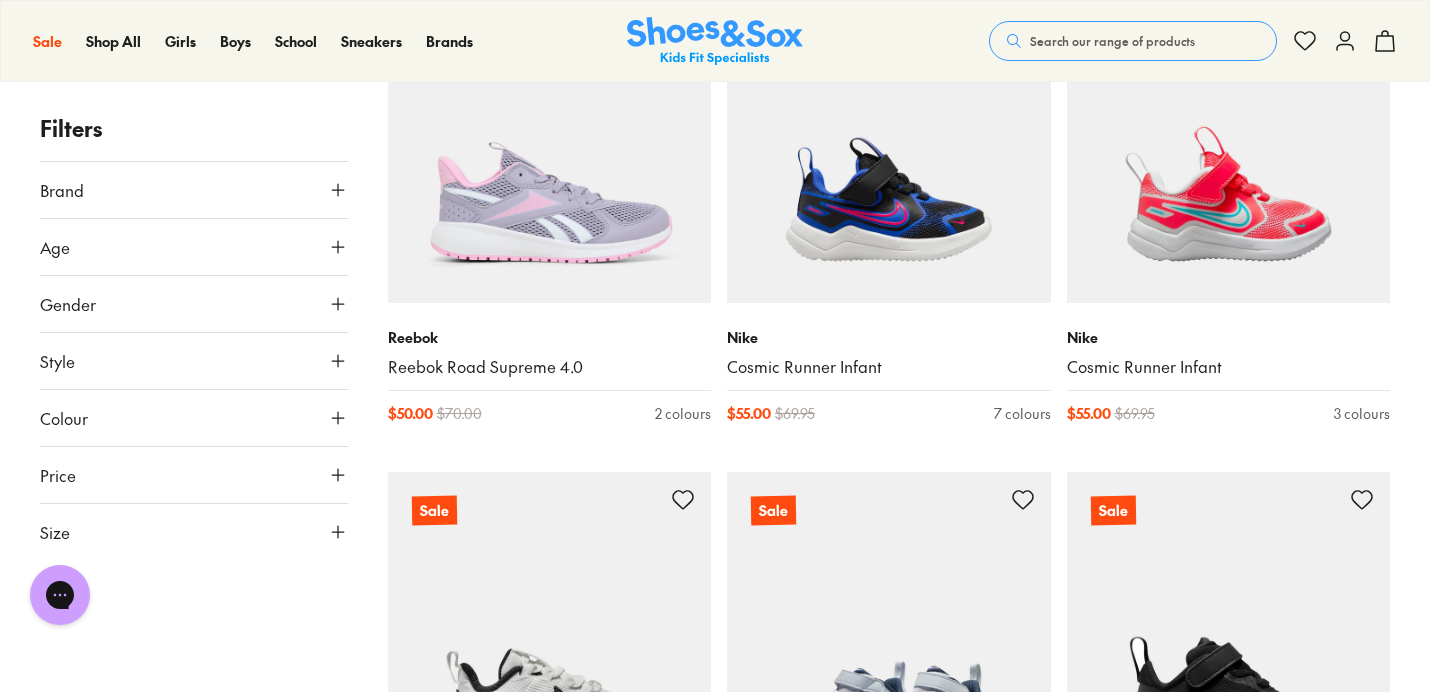 scroll, scrollTop: 2248, scrollLeft: 0, axis: vertical 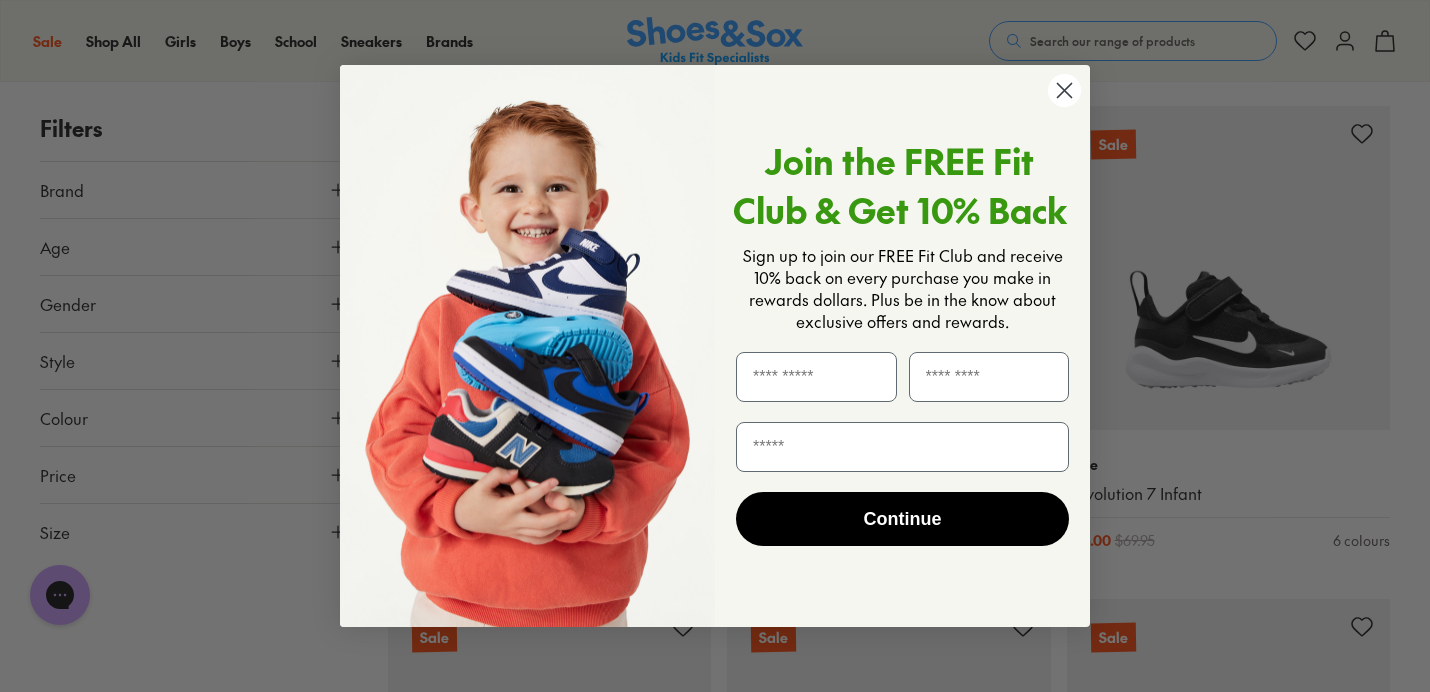 click 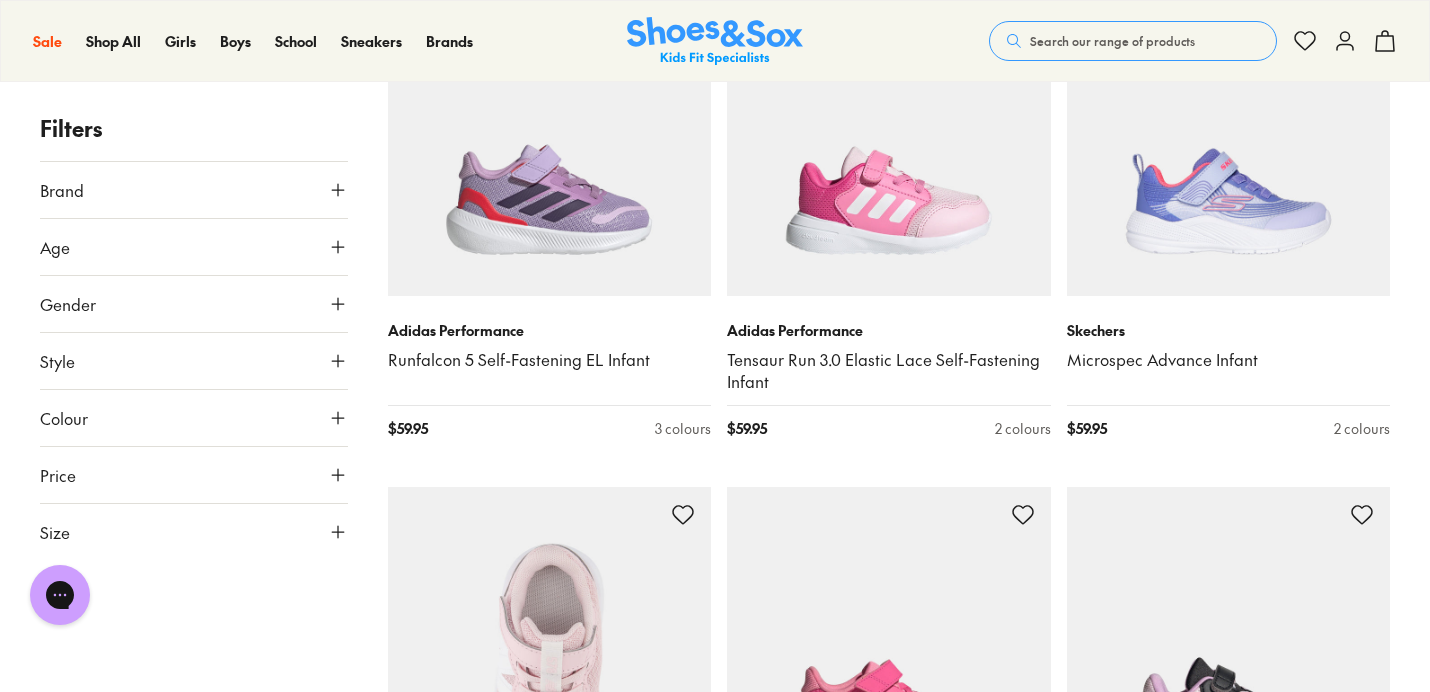 scroll, scrollTop: 3862, scrollLeft: 0, axis: vertical 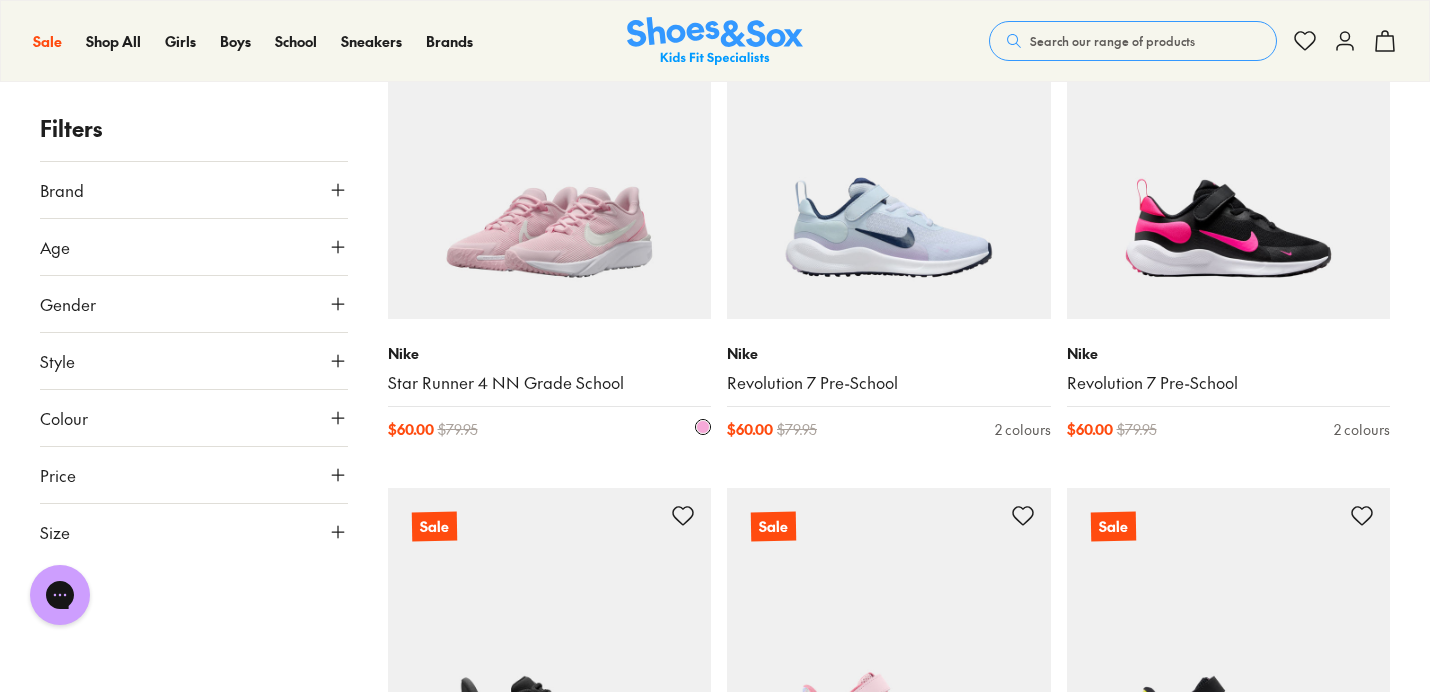 click at bounding box center [550, 157] 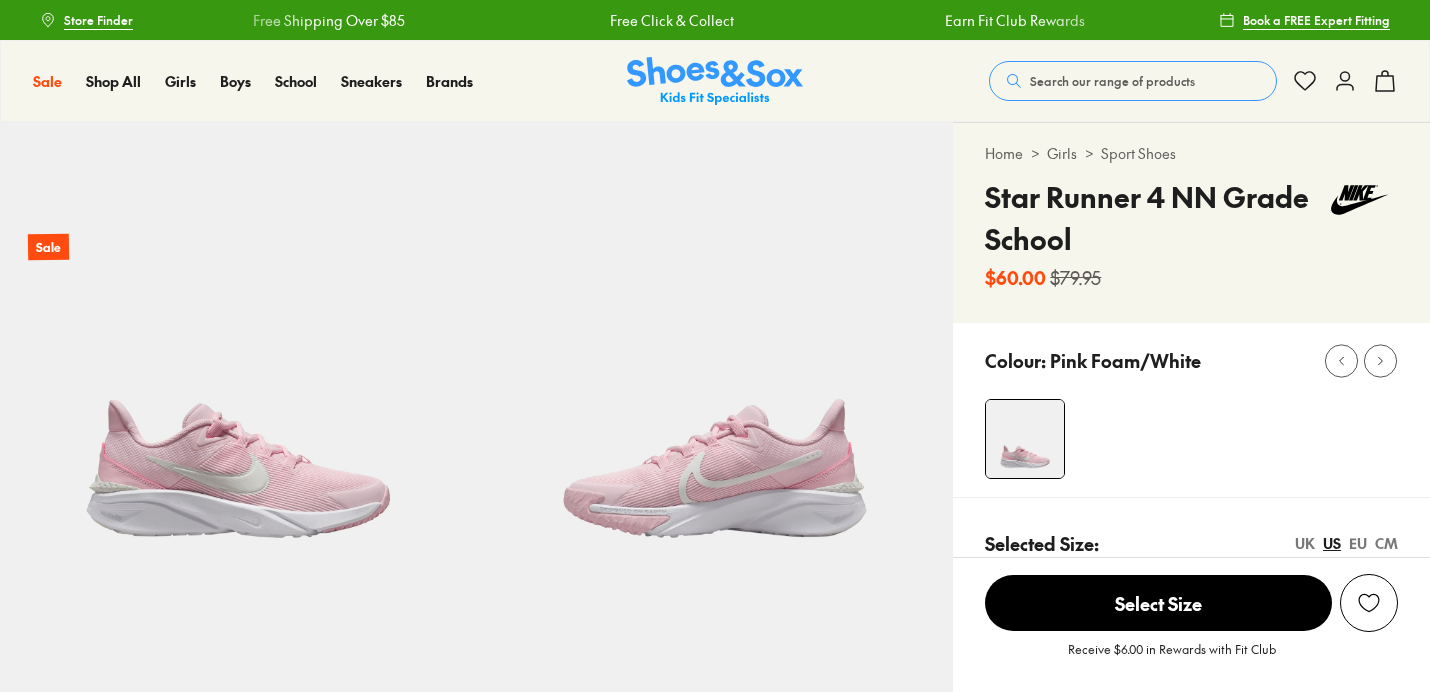 scroll, scrollTop: 0, scrollLeft: 0, axis: both 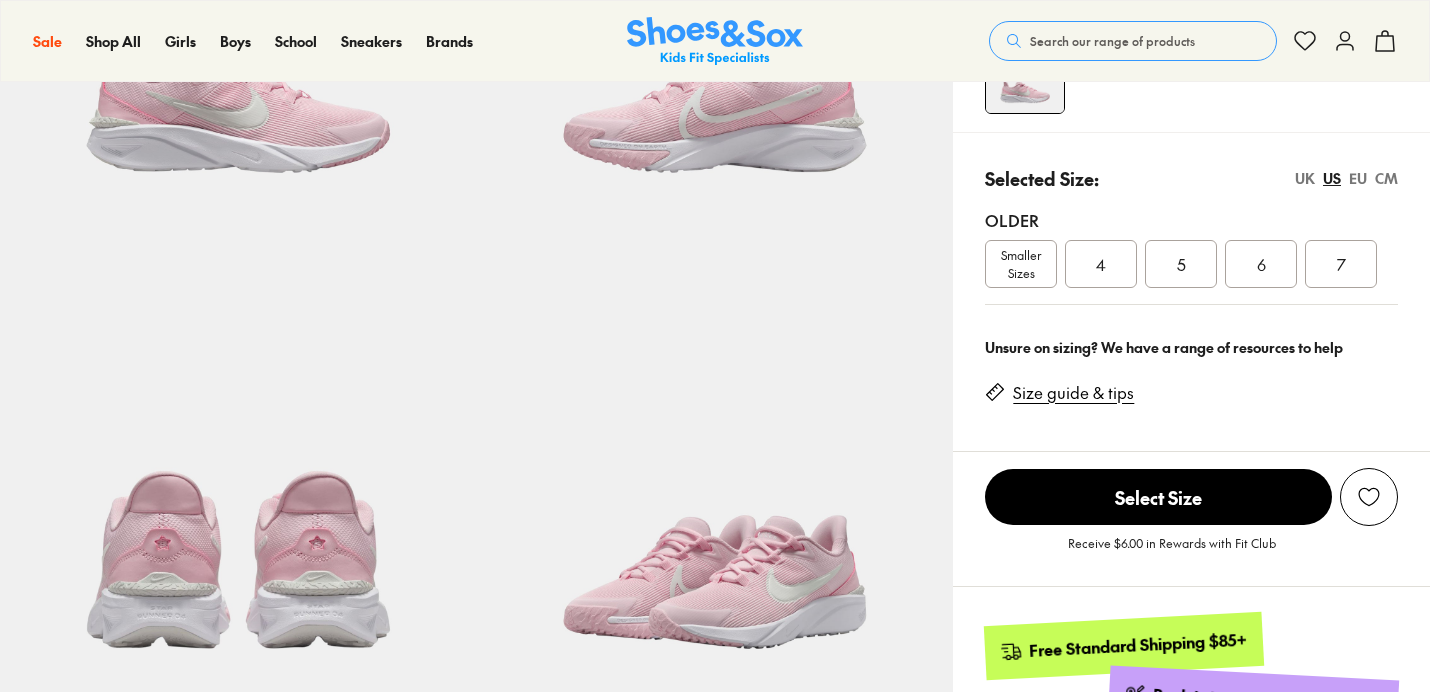 select on "*" 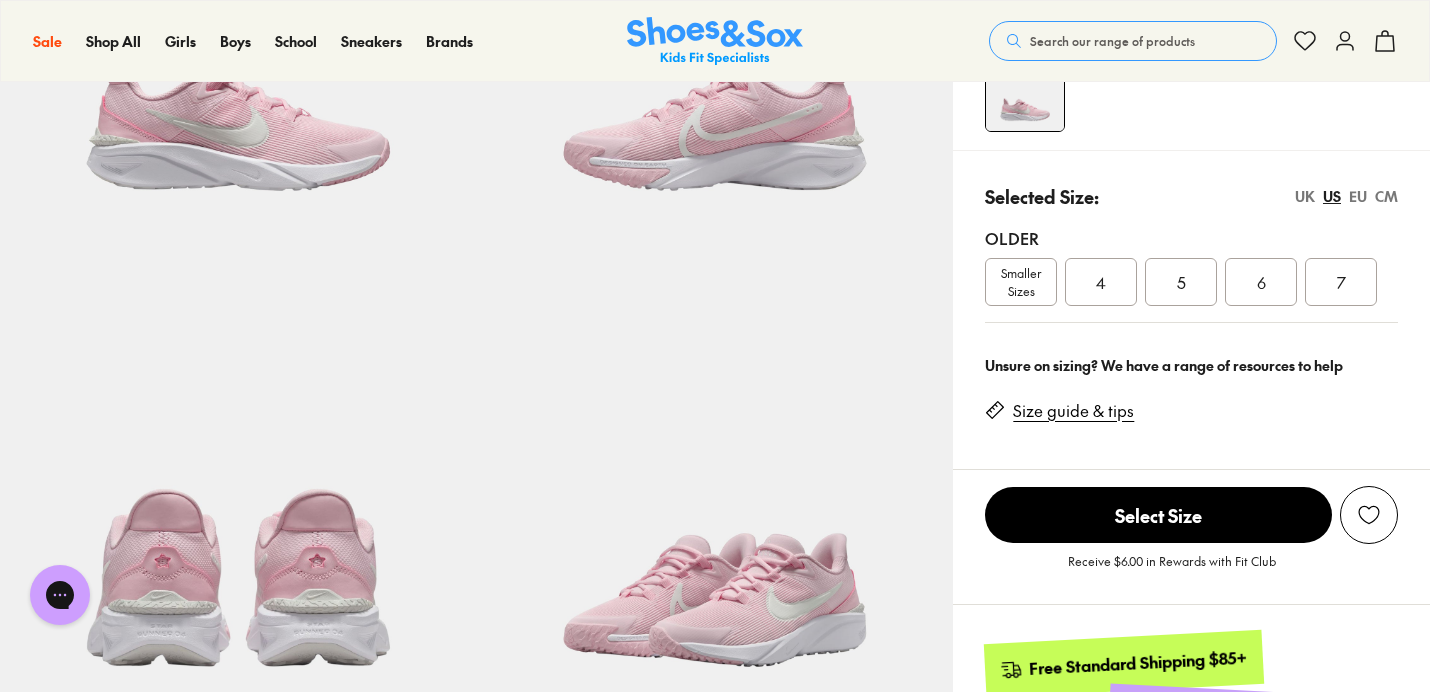 scroll, scrollTop: 315, scrollLeft: 0, axis: vertical 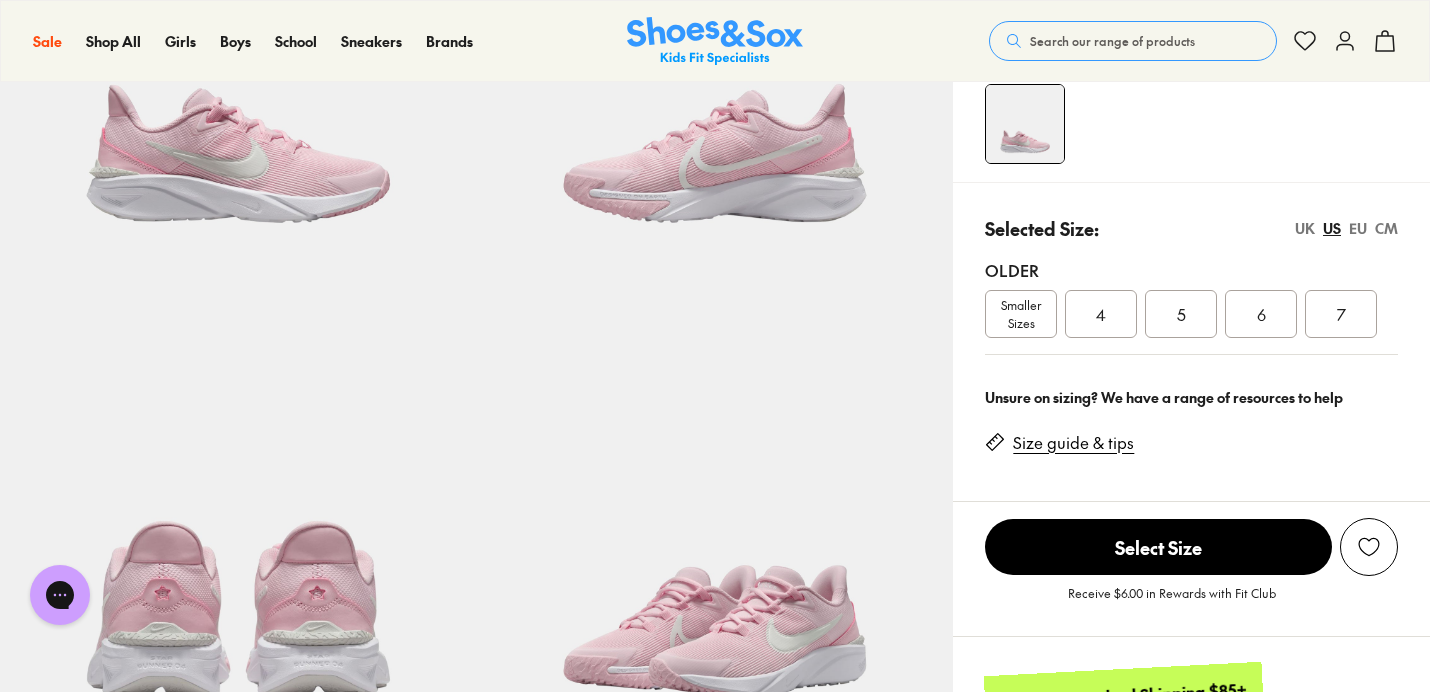 click on "Smaller Sizes" at bounding box center (1021, 314) 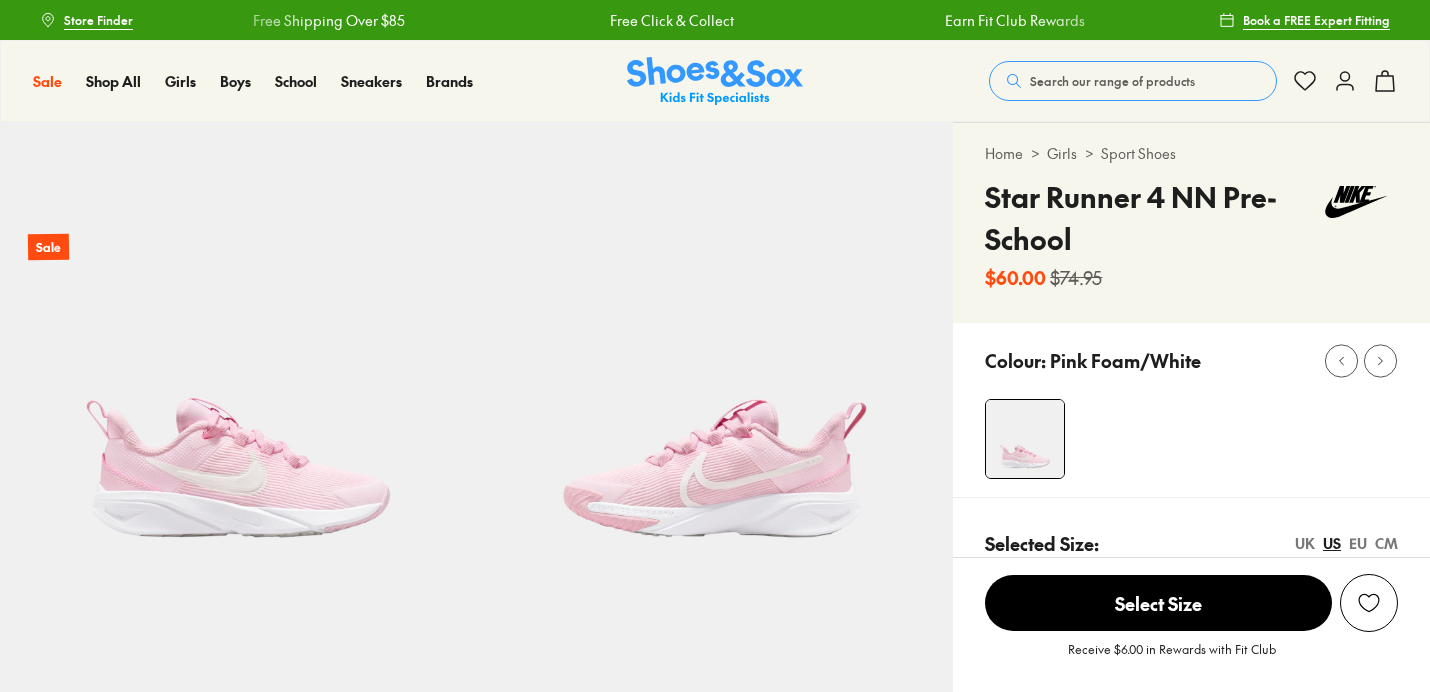 scroll, scrollTop: 0, scrollLeft: 0, axis: both 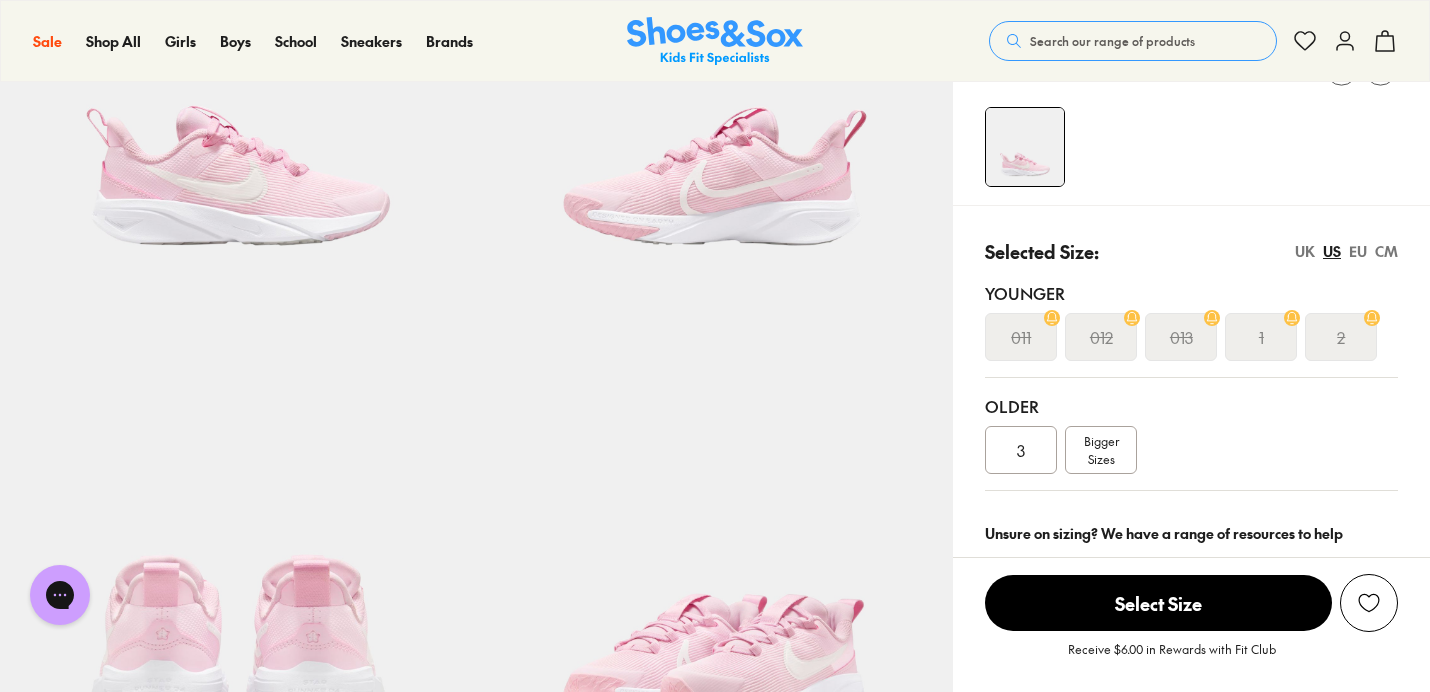 click on "3" at bounding box center [1021, 450] 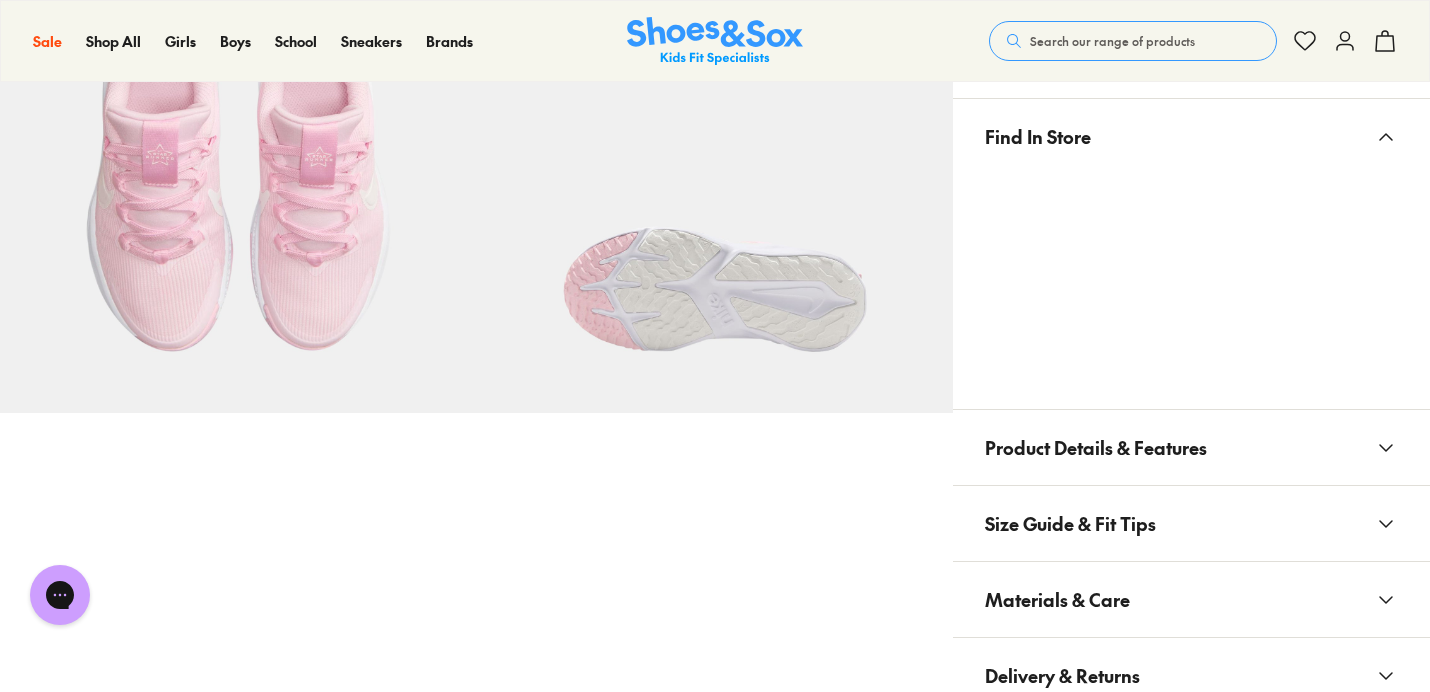 scroll, scrollTop: 1138, scrollLeft: 0, axis: vertical 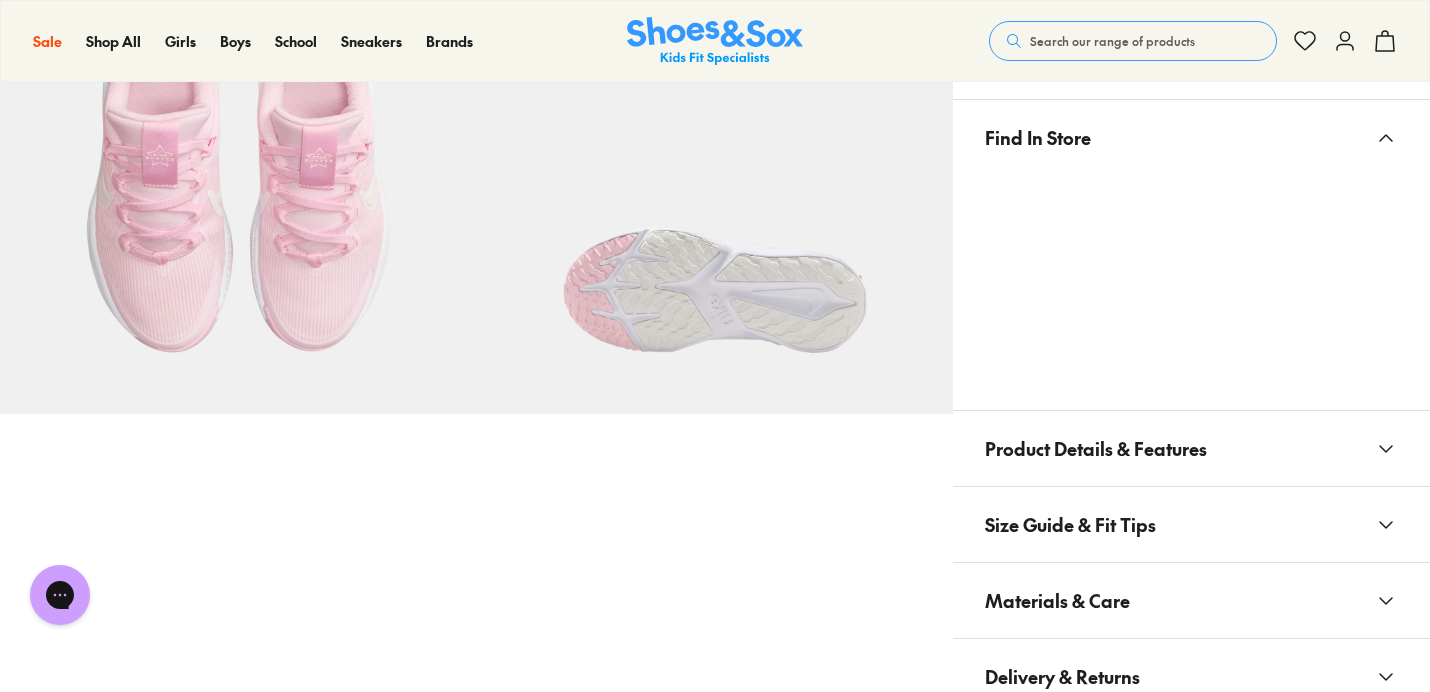 click on "Product Details & Features" at bounding box center [1096, 448] 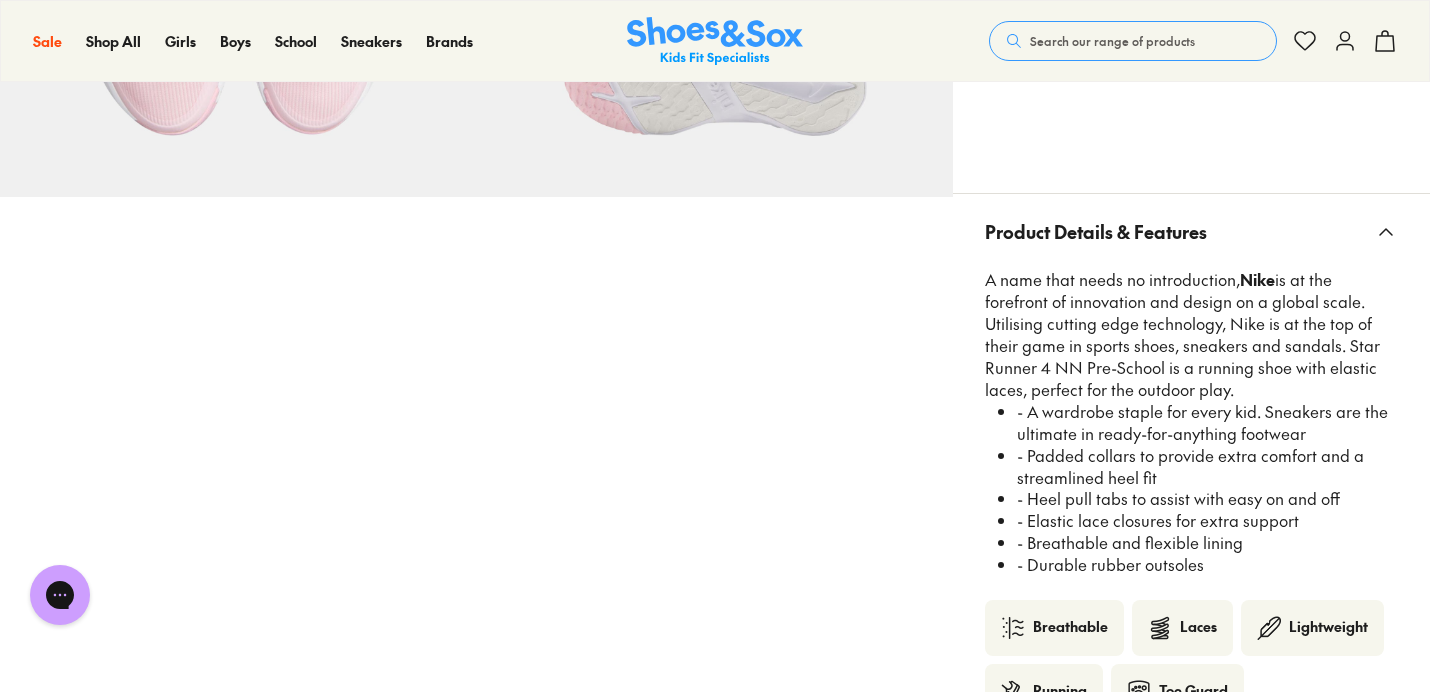 scroll, scrollTop: 1357, scrollLeft: 0, axis: vertical 